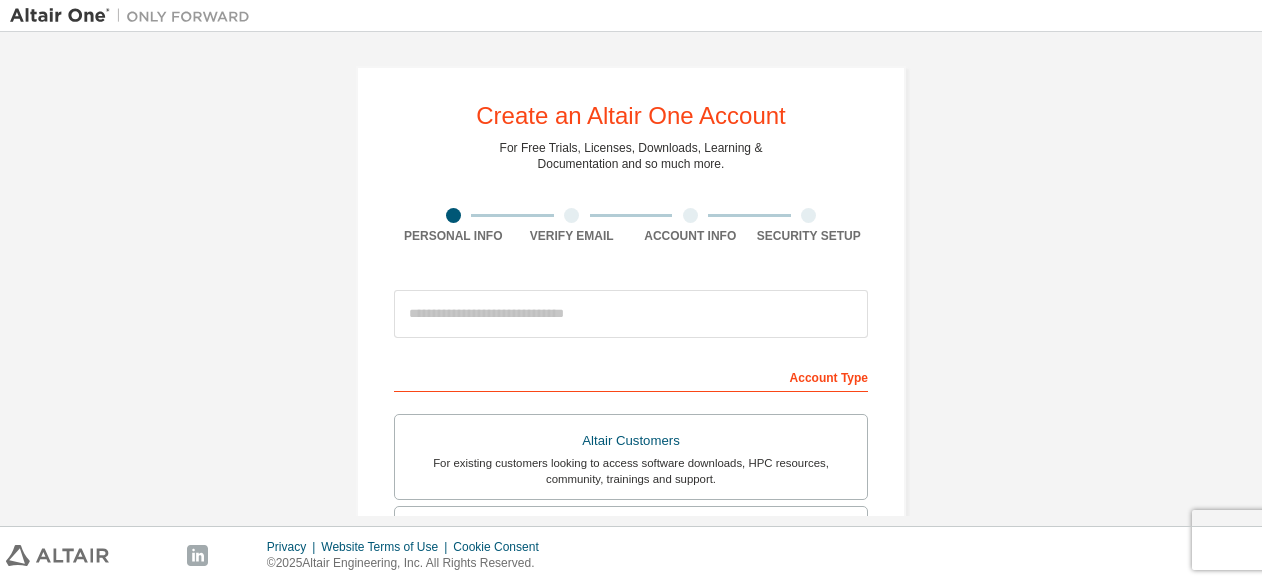 scroll, scrollTop: 0, scrollLeft: 0, axis: both 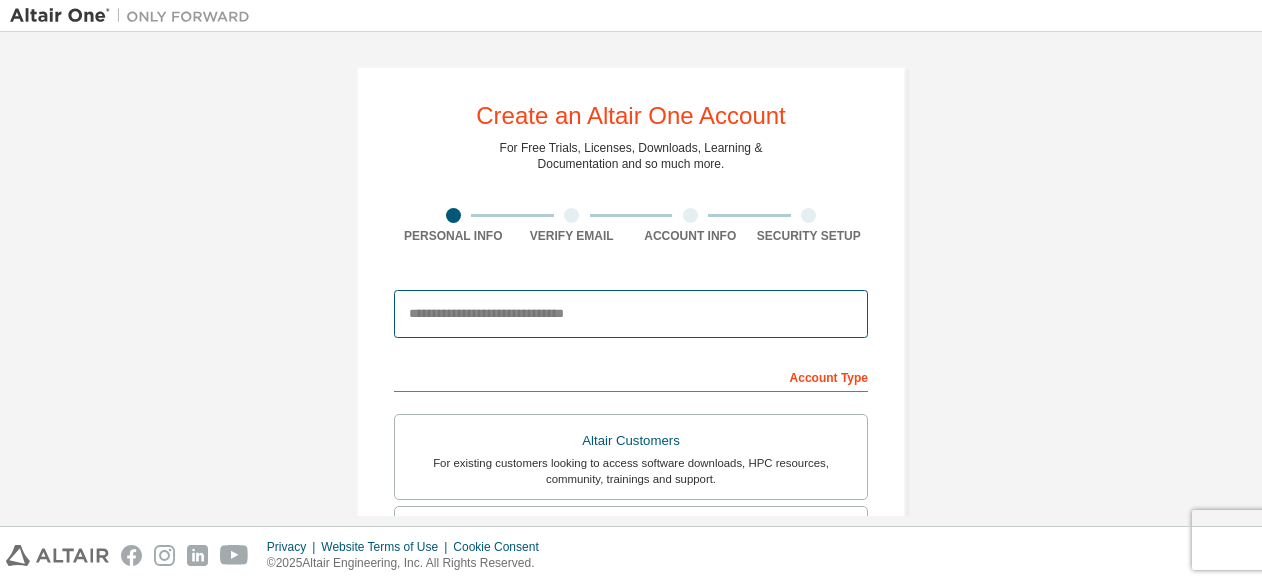 click at bounding box center (631, 314) 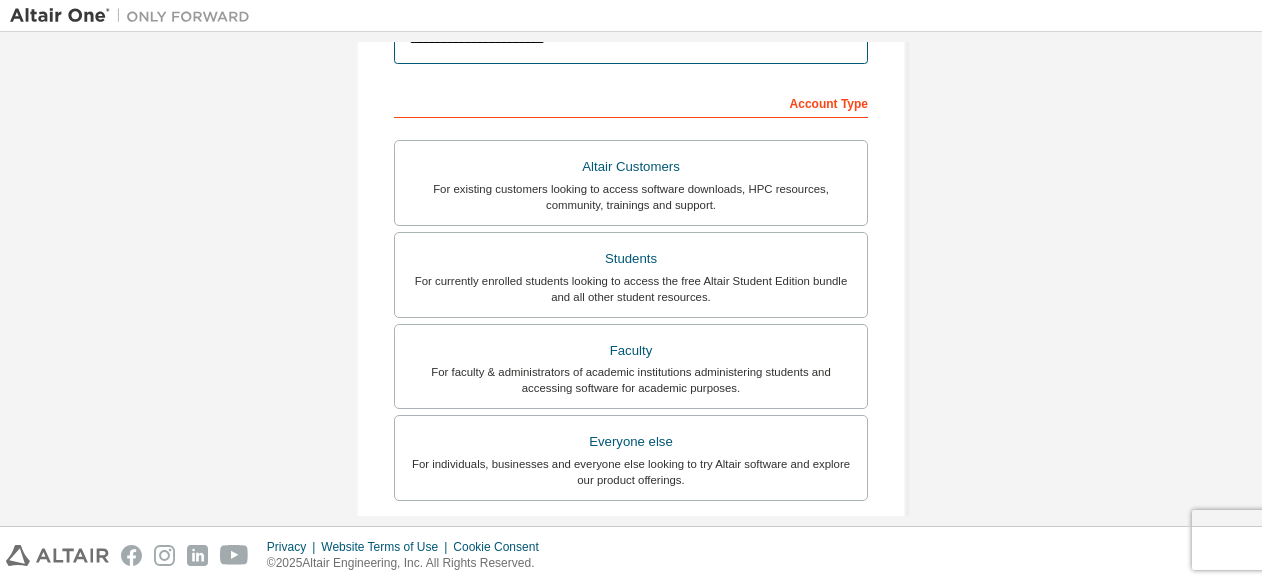 scroll, scrollTop: 276, scrollLeft: 0, axis: vertical 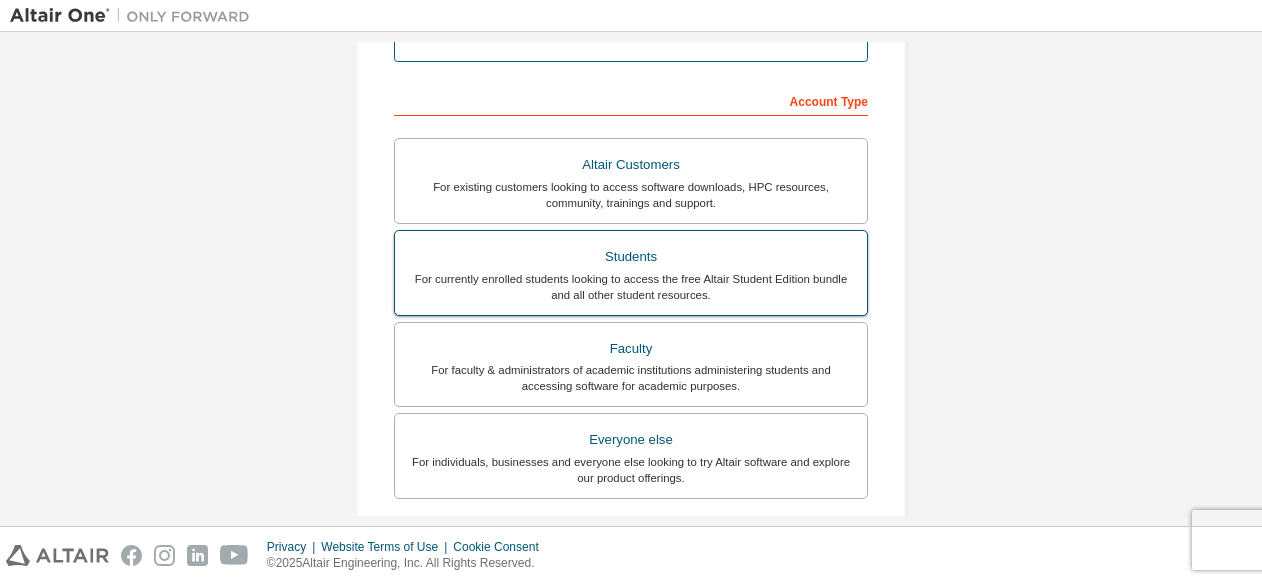 type on "**********" 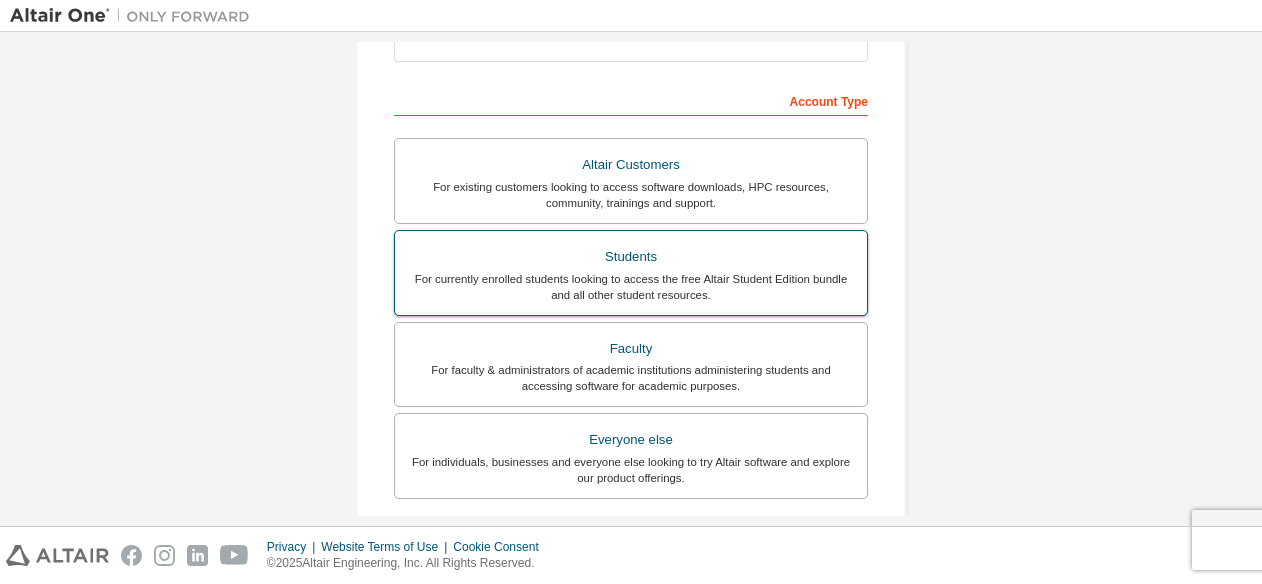 click on "For currently enrolled students looking to access the free Altair Student Edition bundle and all other student resources." at bounding box center (631, 287) 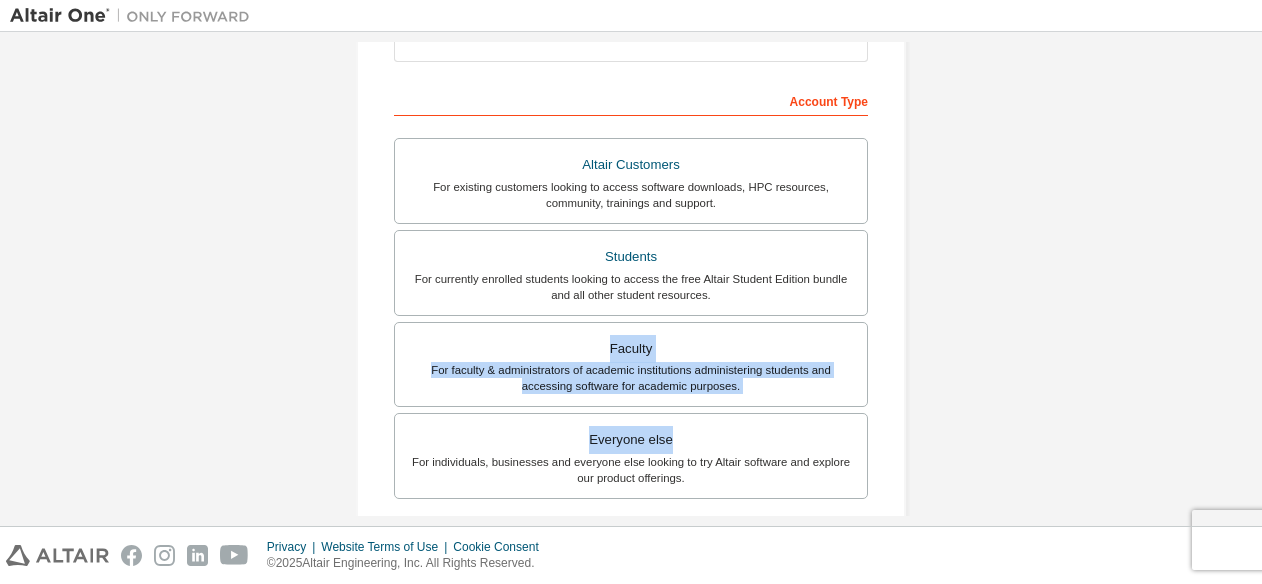 drag, startPoint x: 1240, startPoint y: 292, endPoint x: 1262, endPoint y: 449, distance: 158.5339 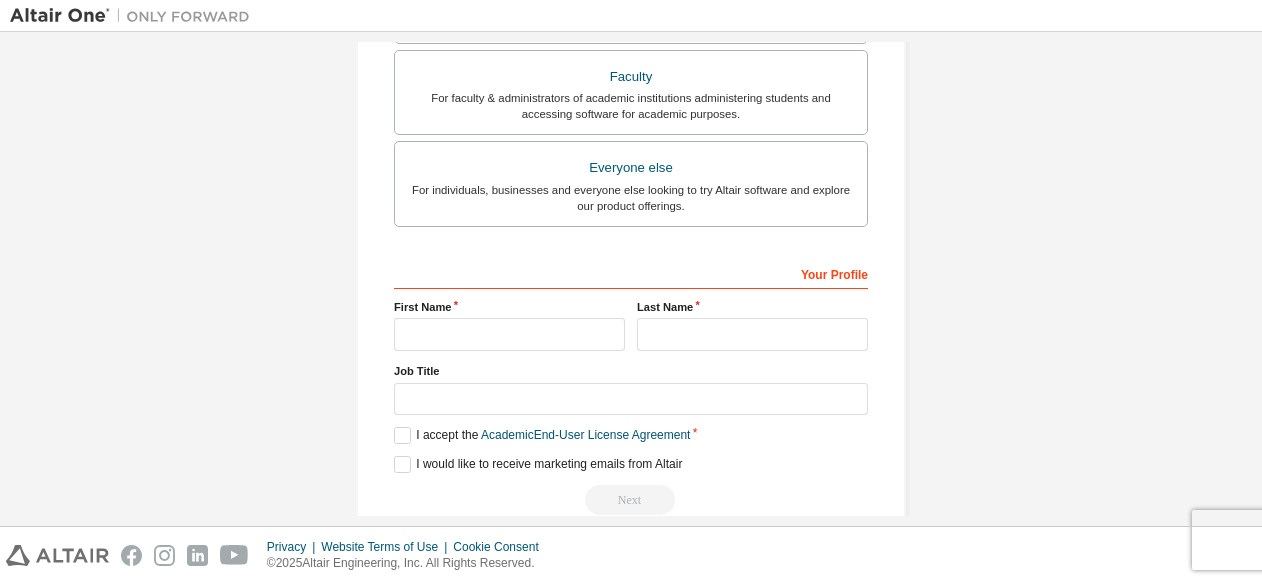 scroll, scrollTop: 552, scrollLeft: 0, axis: vertical 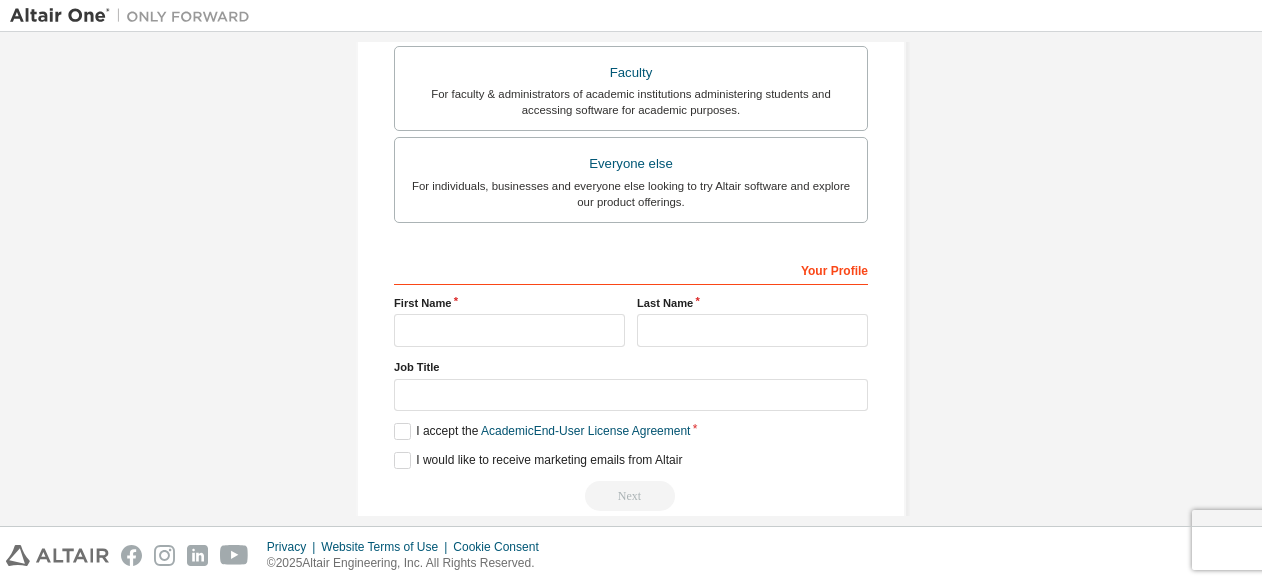 click on "First Name" at bounding box center [509, 321] 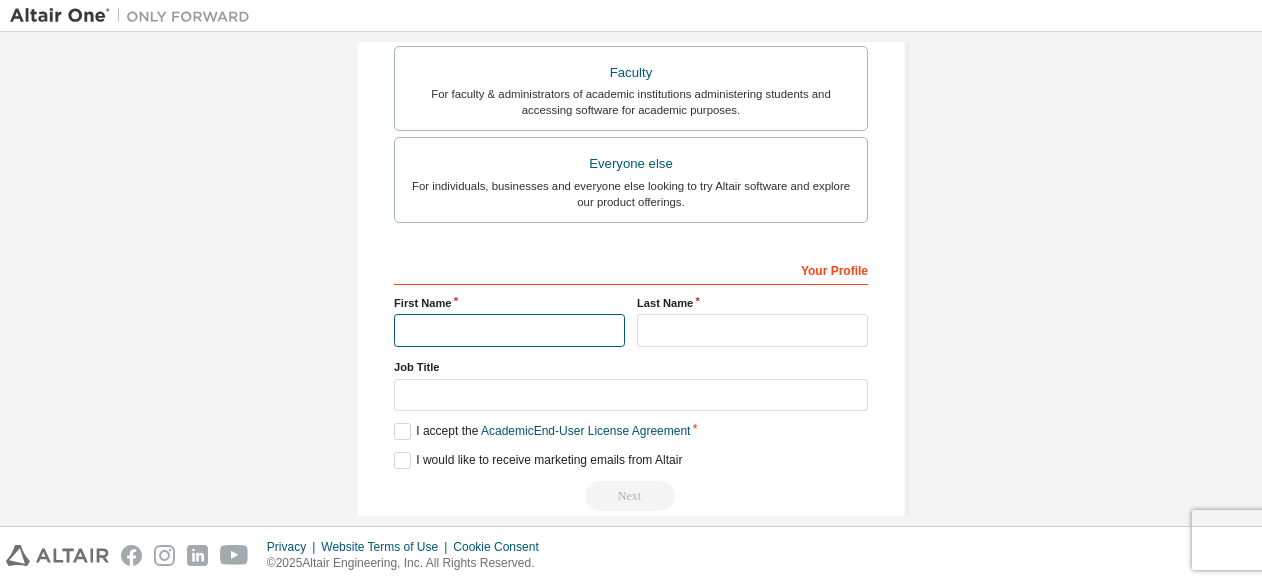 click at bounding box center [509, 330] 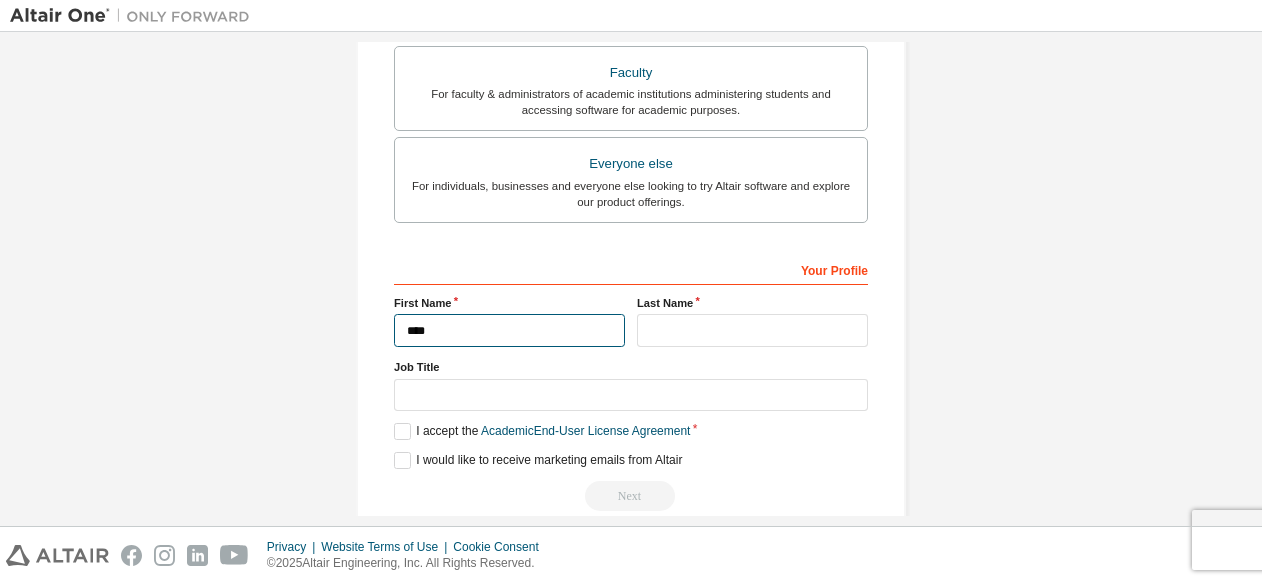 type on "****" 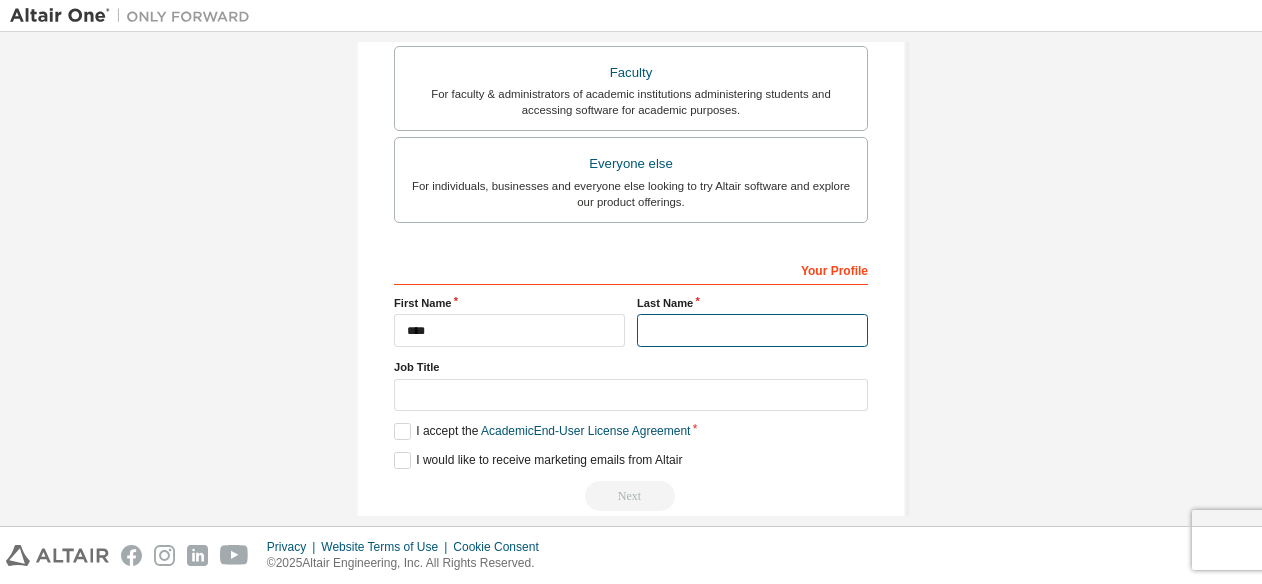 click at bounding box center [752, 330] 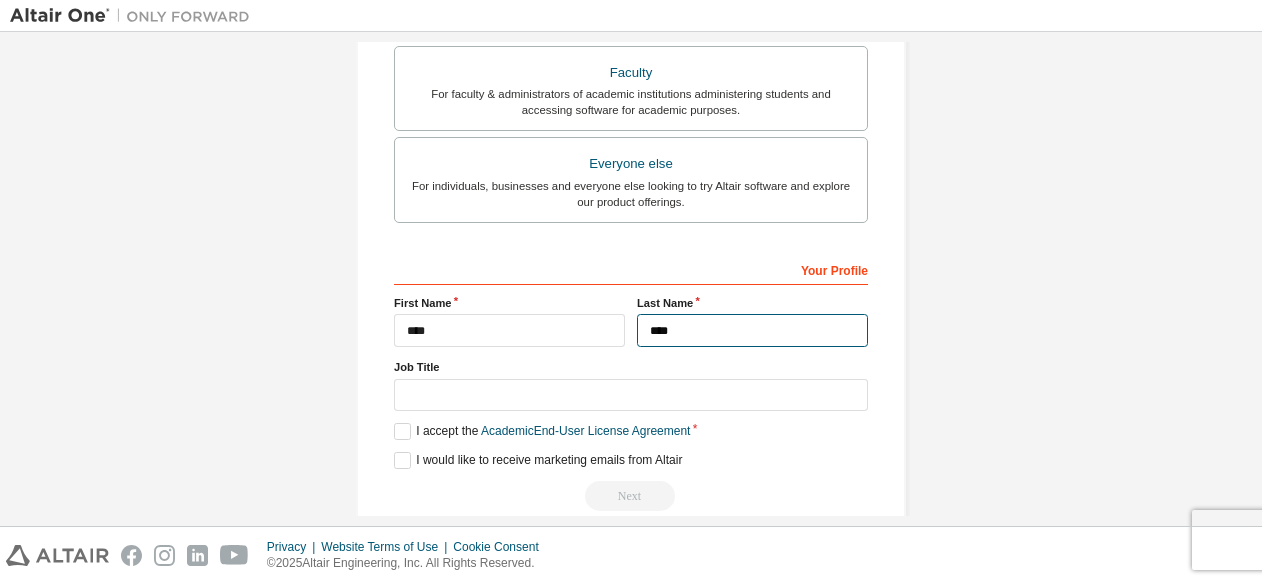 scroll, scrollTop: 137, scrollLeft: 0, axis: vertical 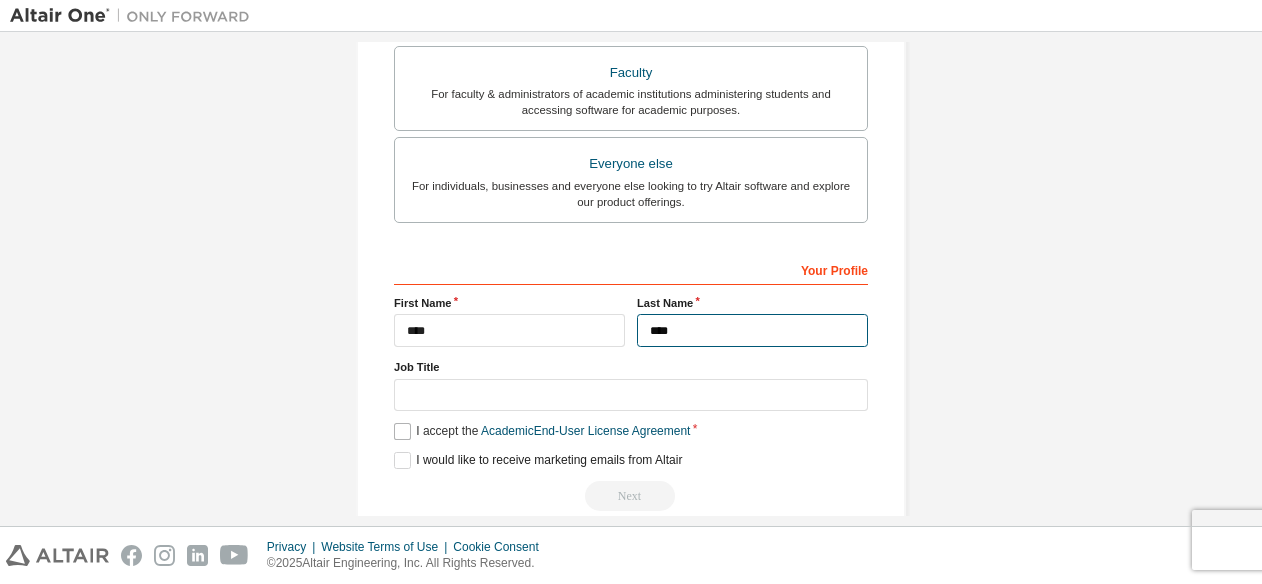 type on "****" 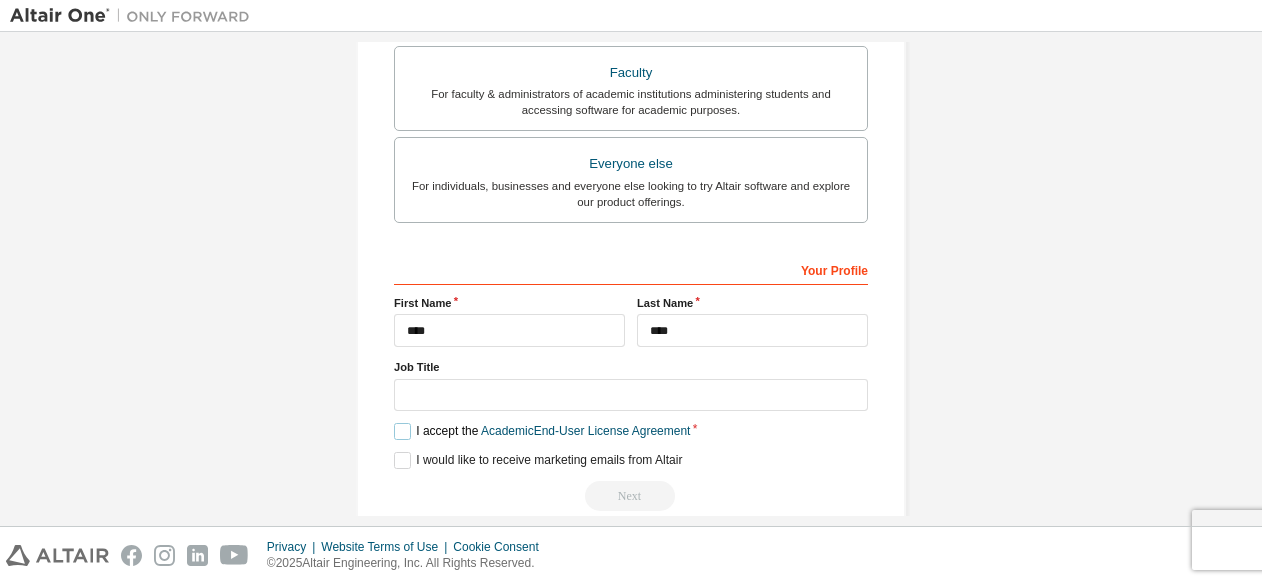 click on "I accept the   Academic   End-User License Agreement" at bounding box center (542, 431) 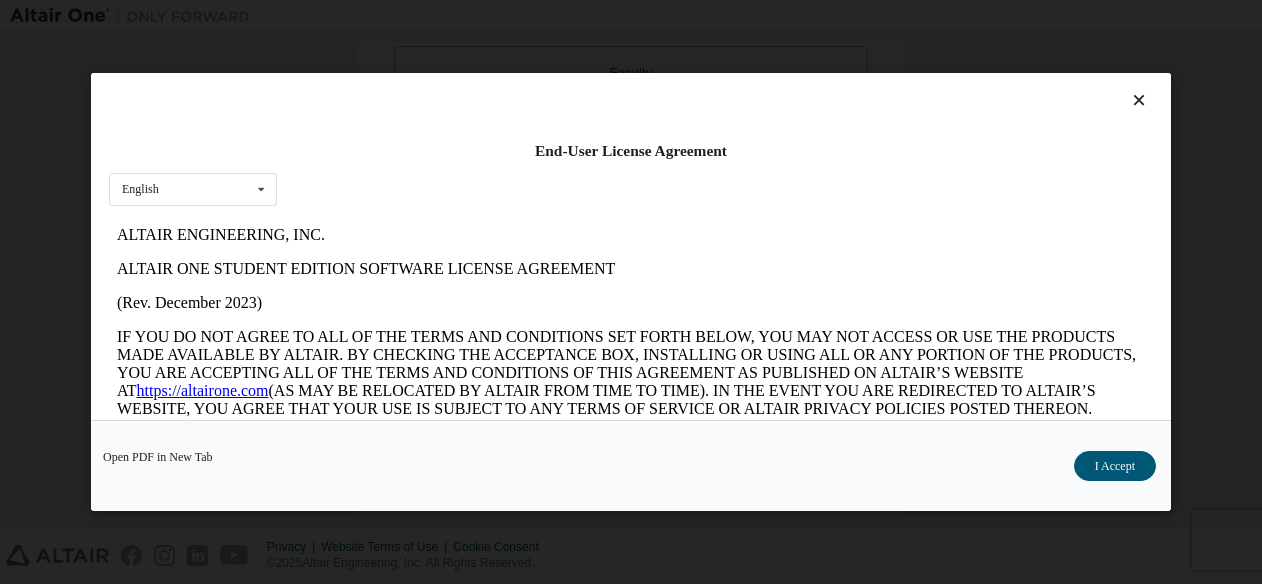 scroll, scrollTop: 0, scrollLeft: 0, axis: both 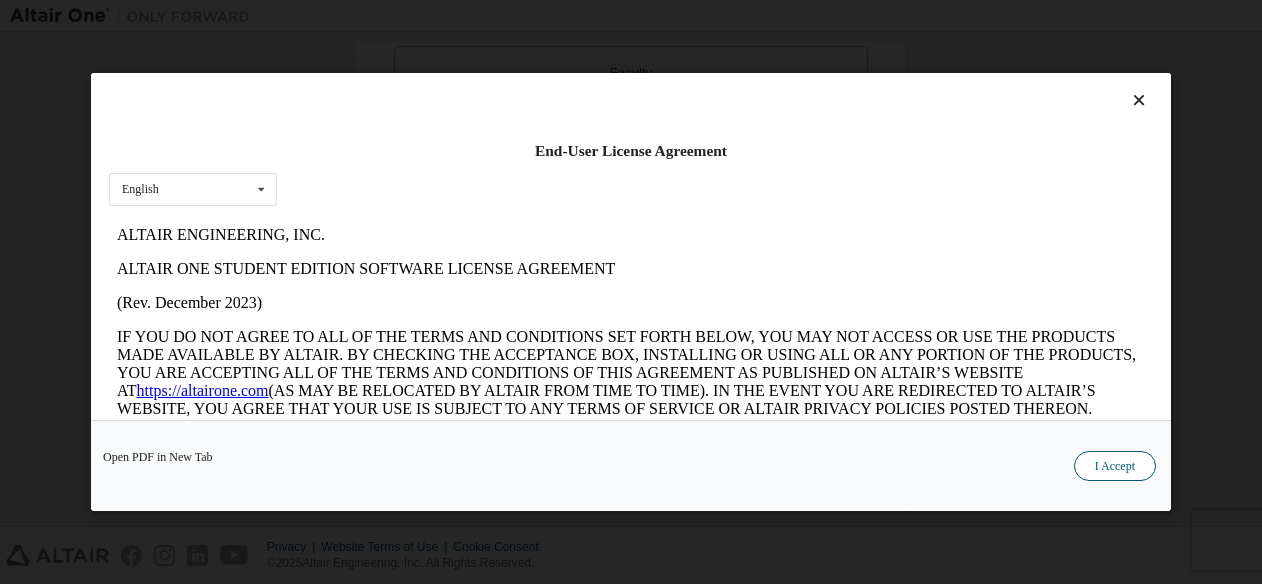 click on "I Accept" at bounding box center (1115, 466) 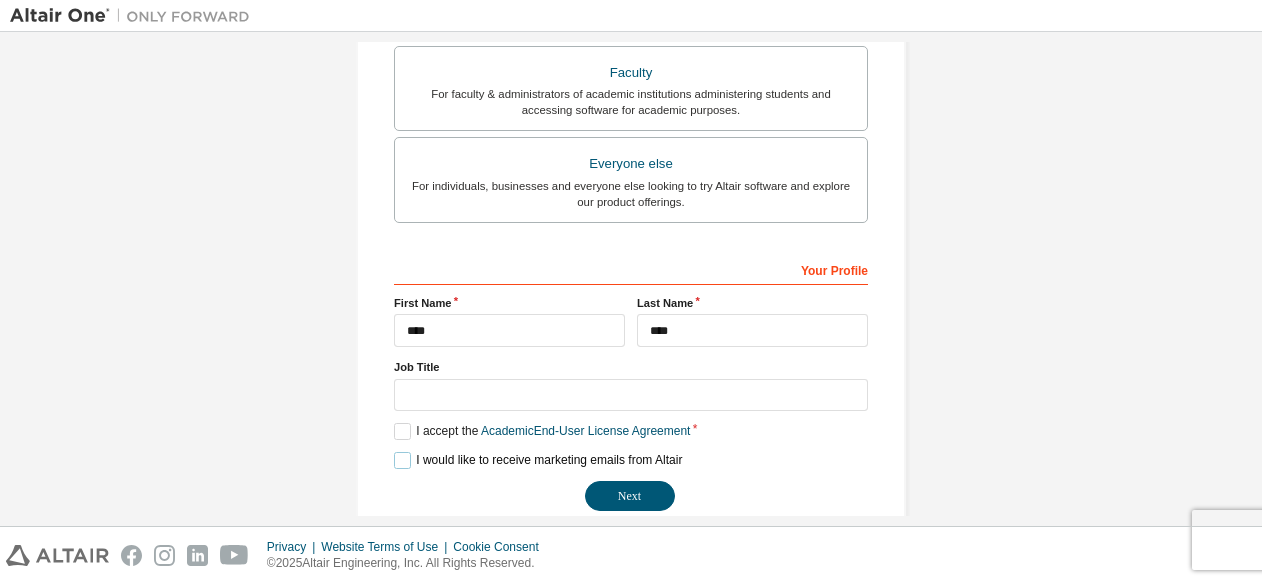 click on "I would like to receive marketing emails from Altair" at bounding box center (538, 460) 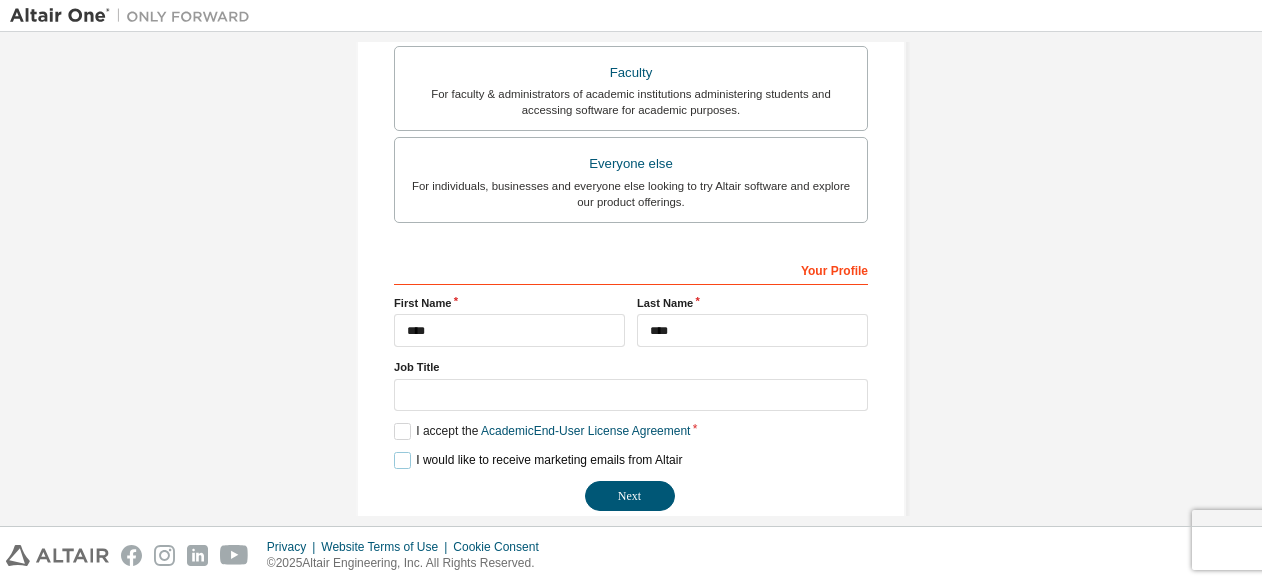 click on "I would like to receive marketing emails from Altair" at bounding box center [538, 460] 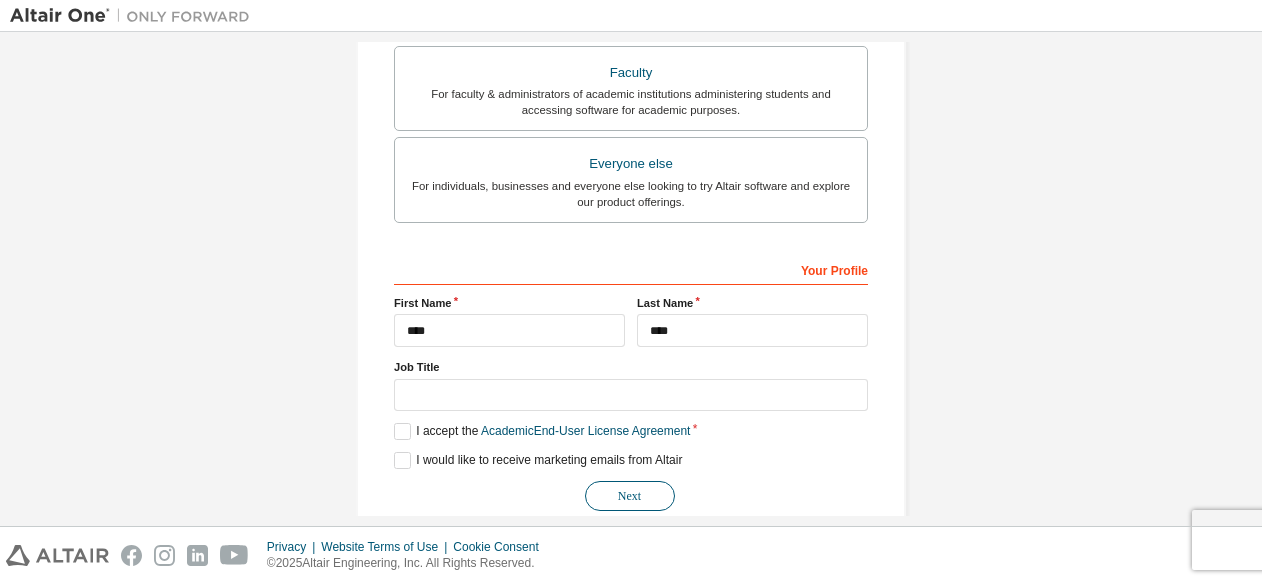 click on "Next" at bounding box center (630, 496) 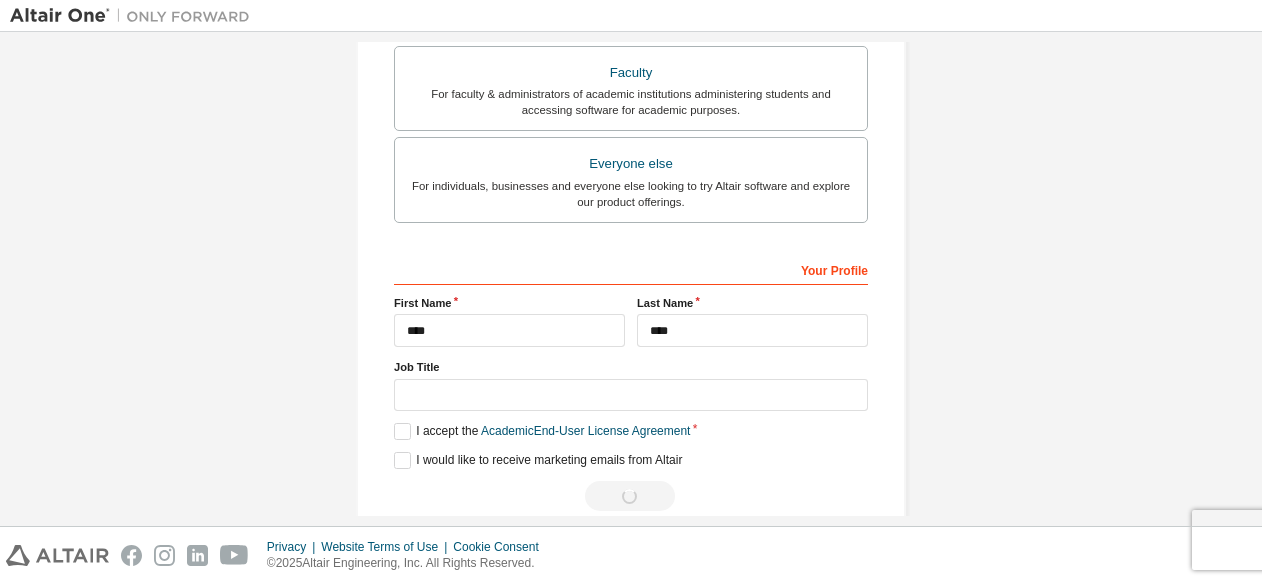 scroll, scrollTop: 1, scrollLeft: 0, axis: vertical 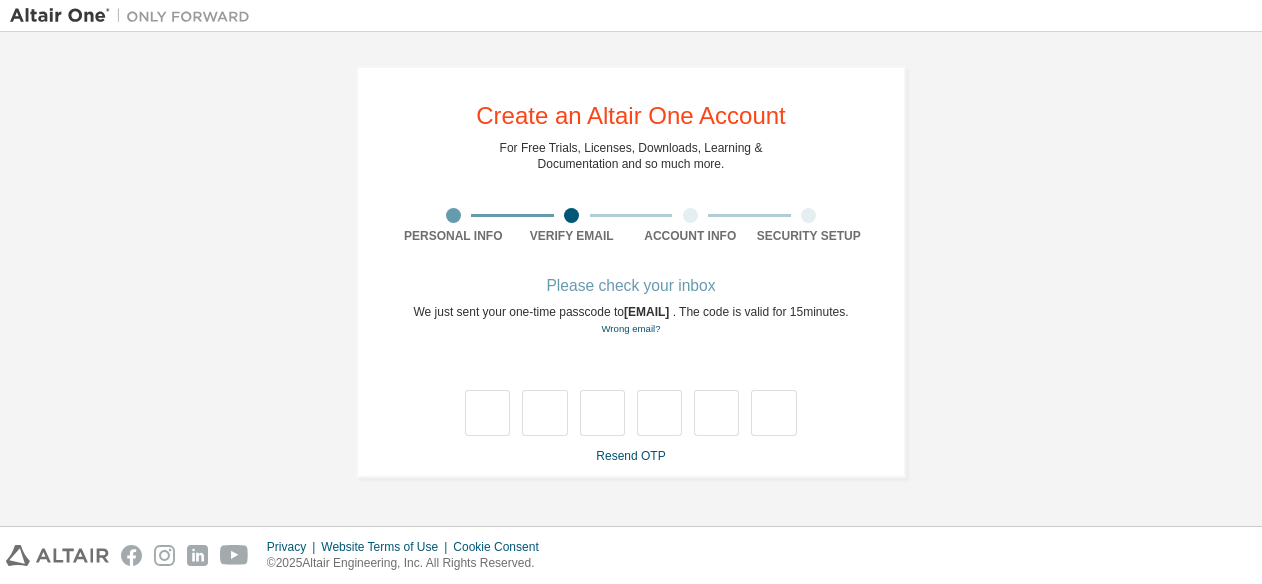 type on "*" 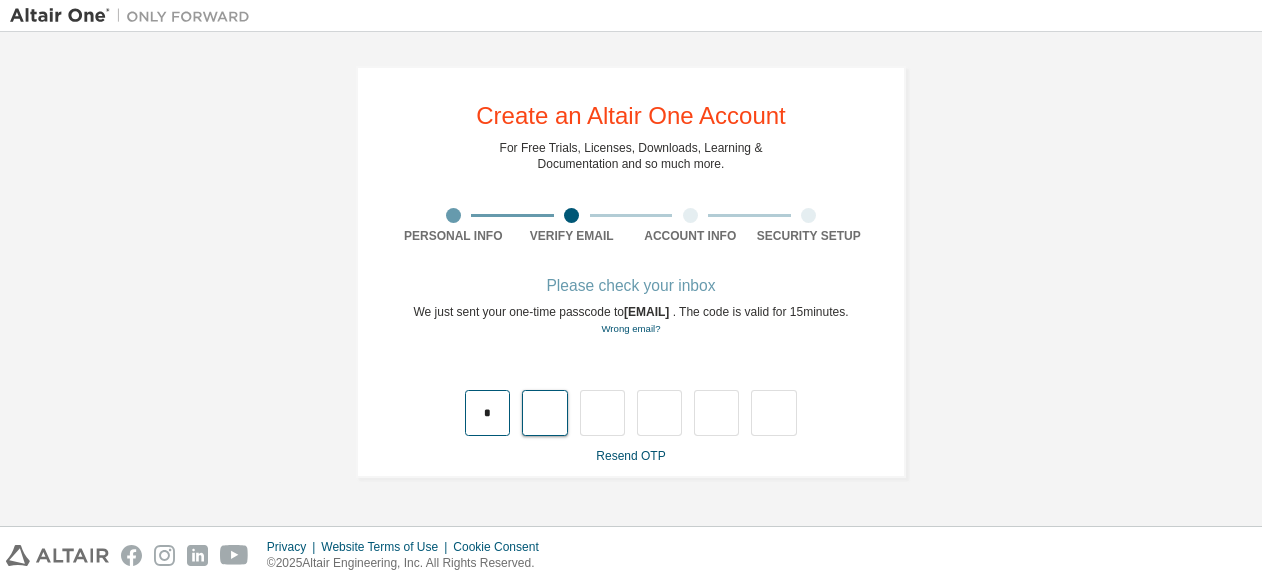 type on "*" 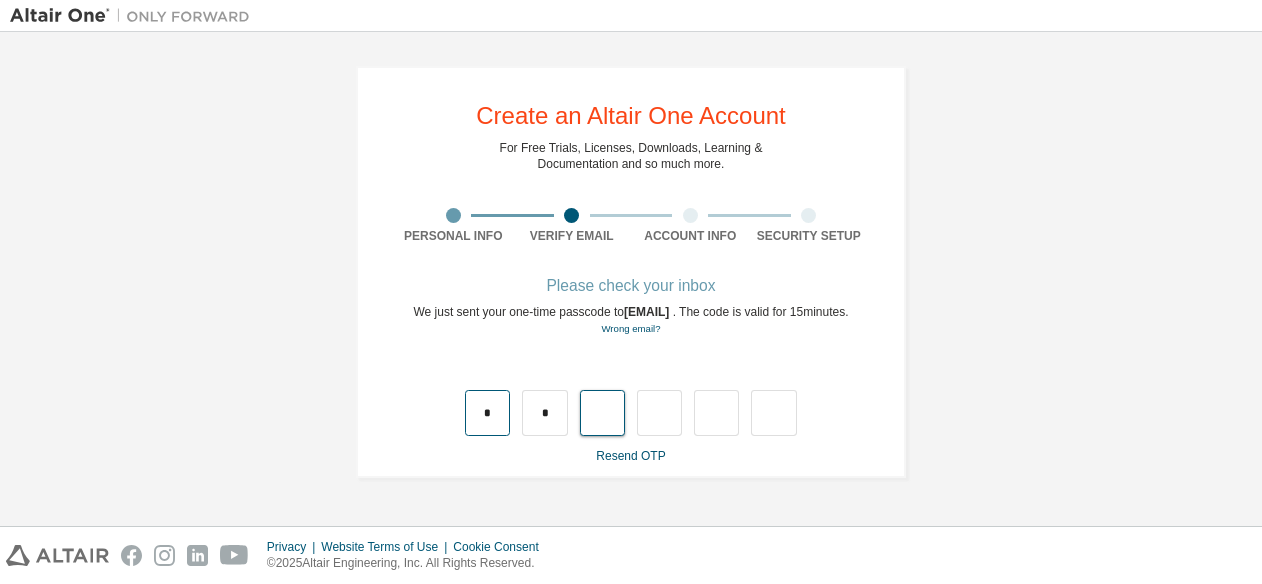 type on "*" 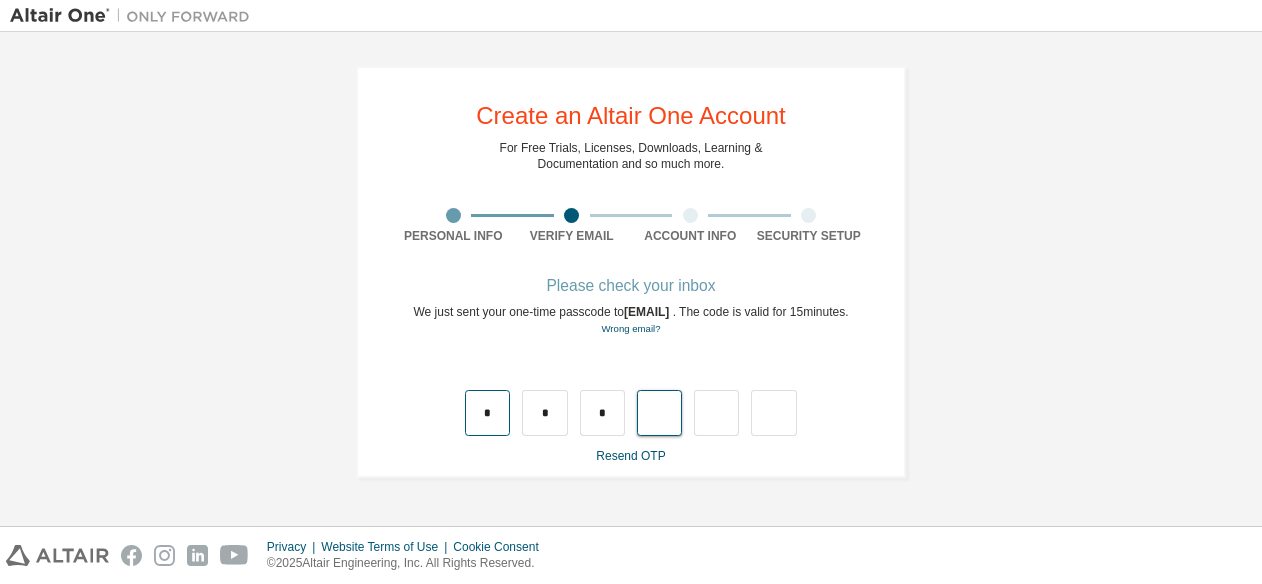 type on "*" 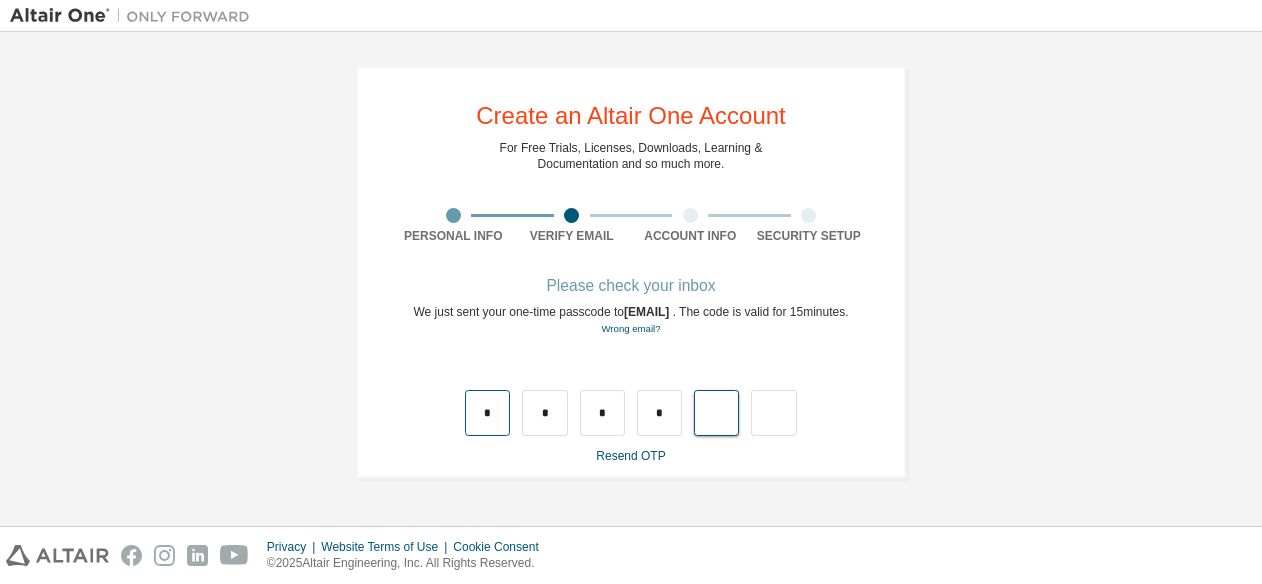 type on "*" 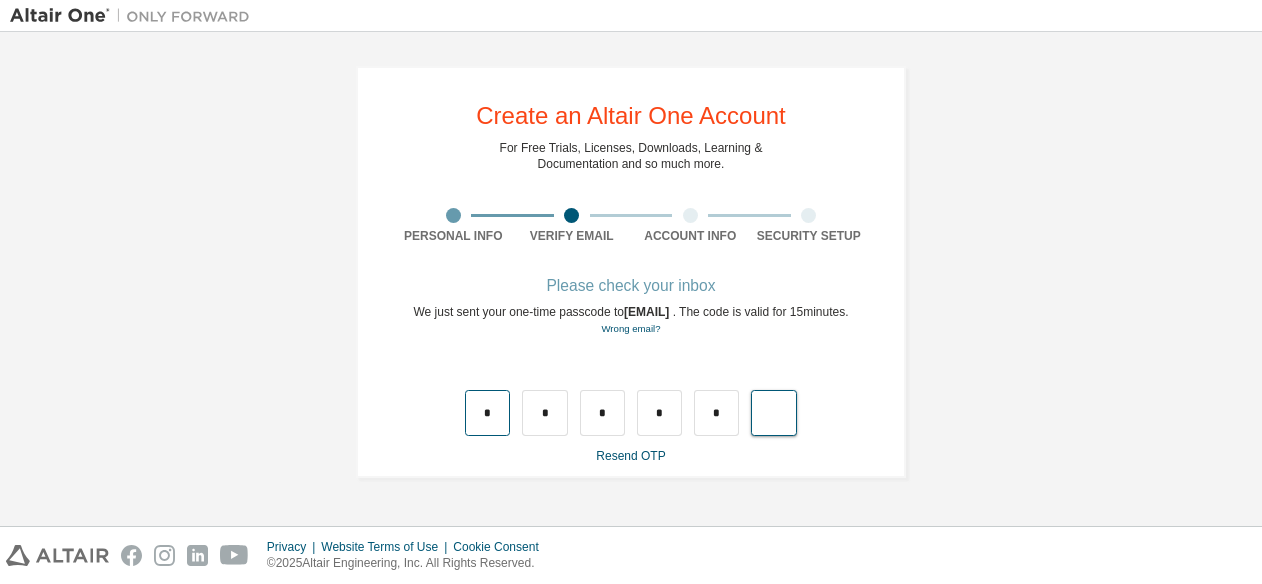 type on "*" 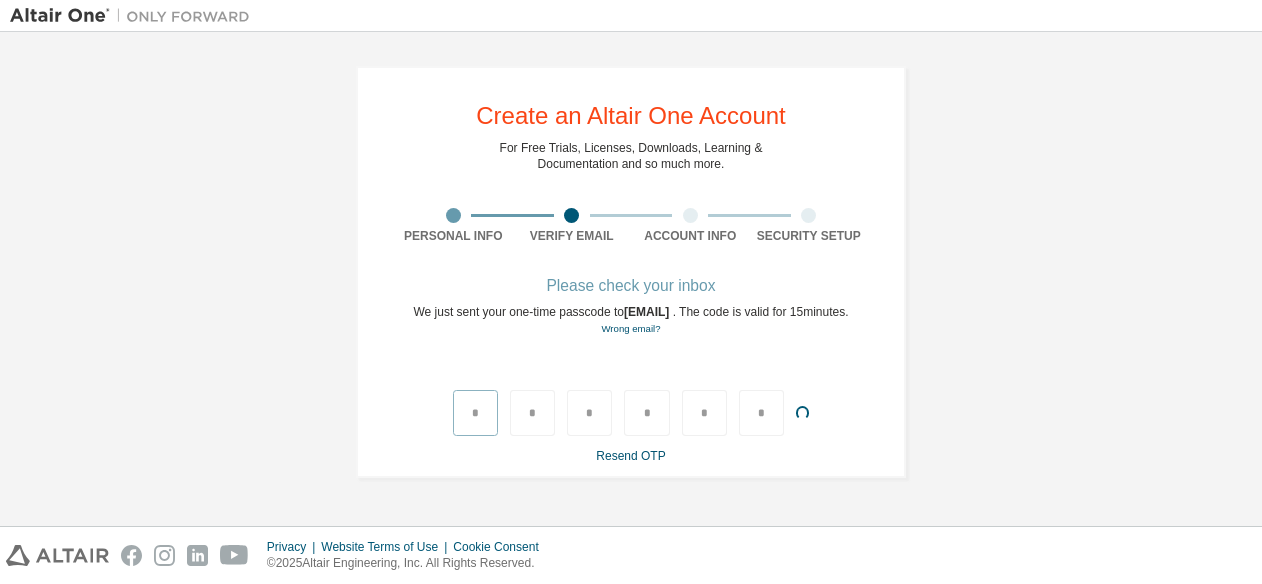 type 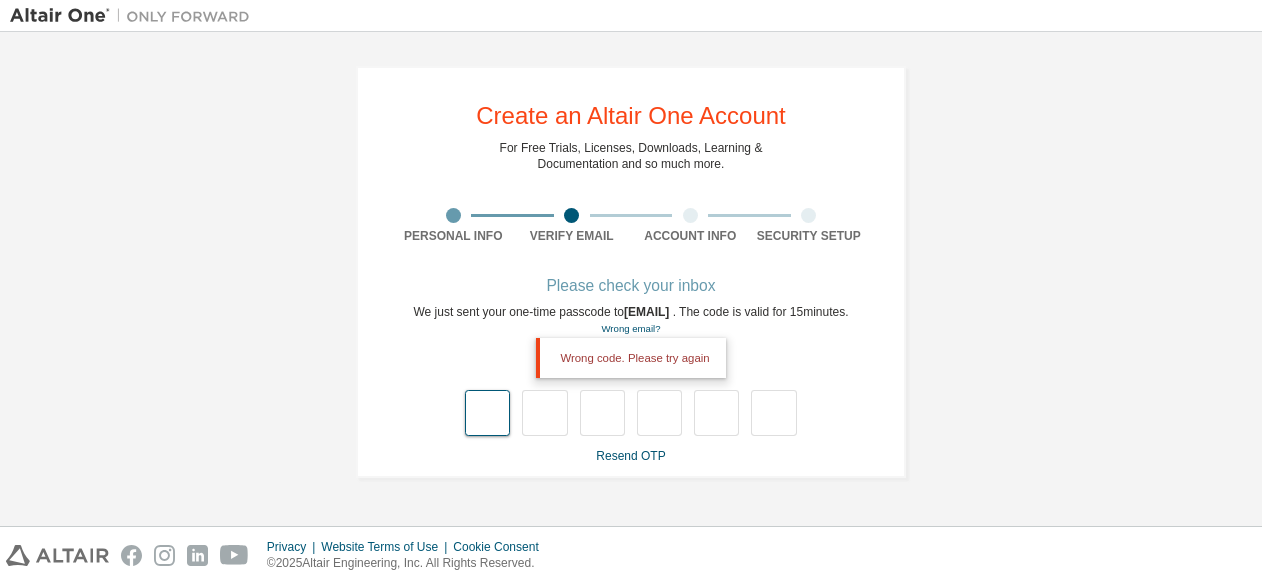 click at bounding box center [487, 413] 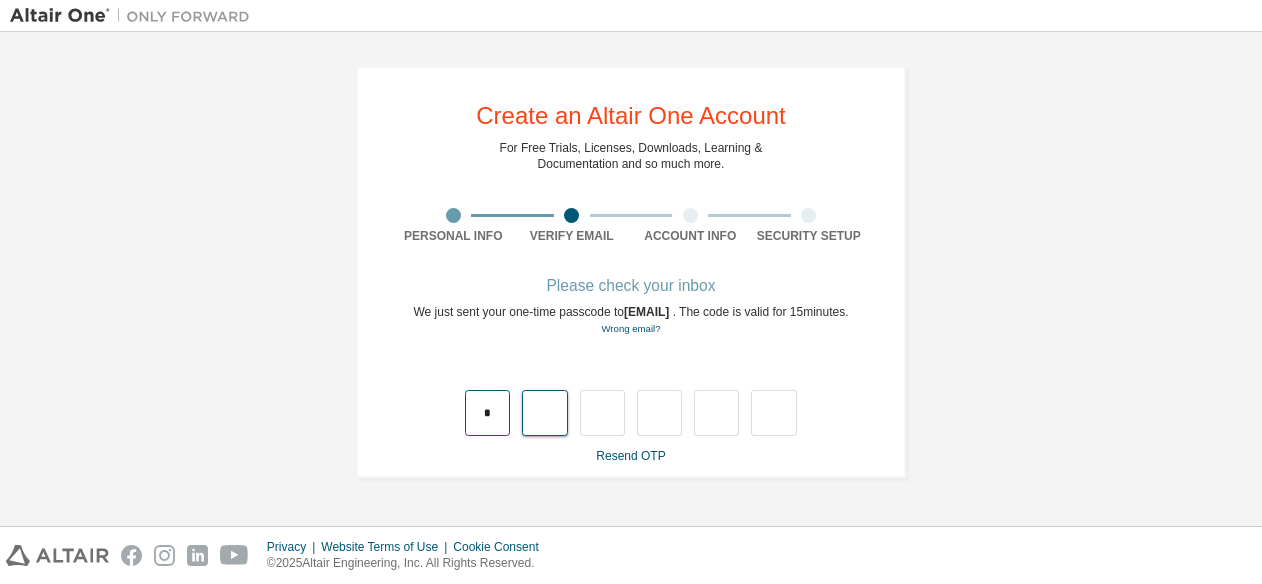 type on "*" 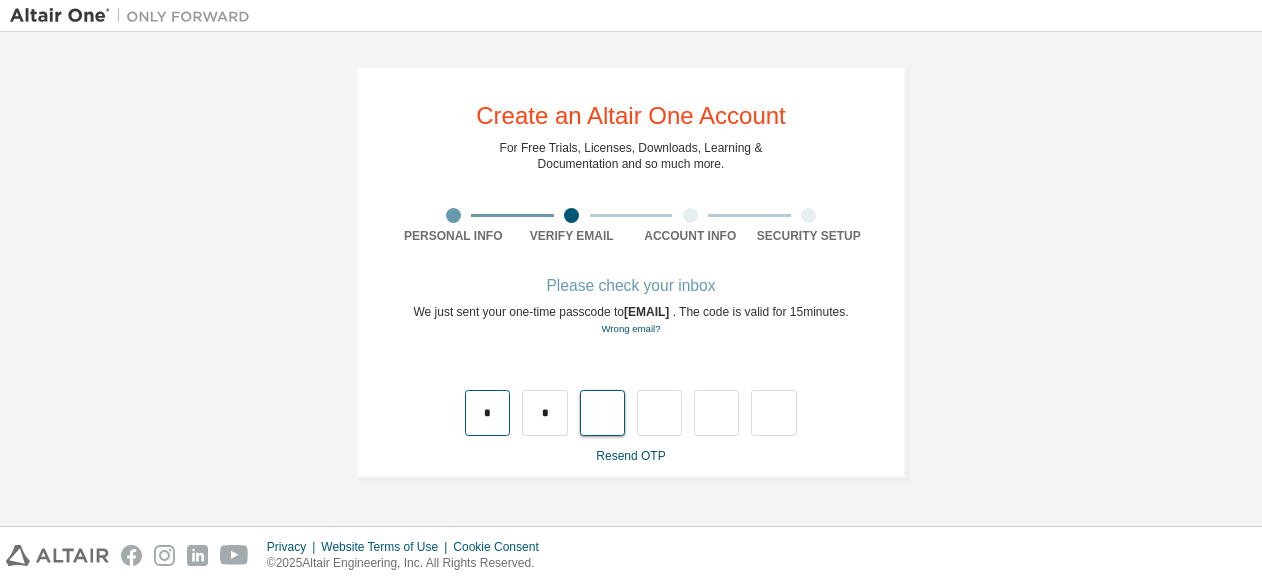 type on "*" 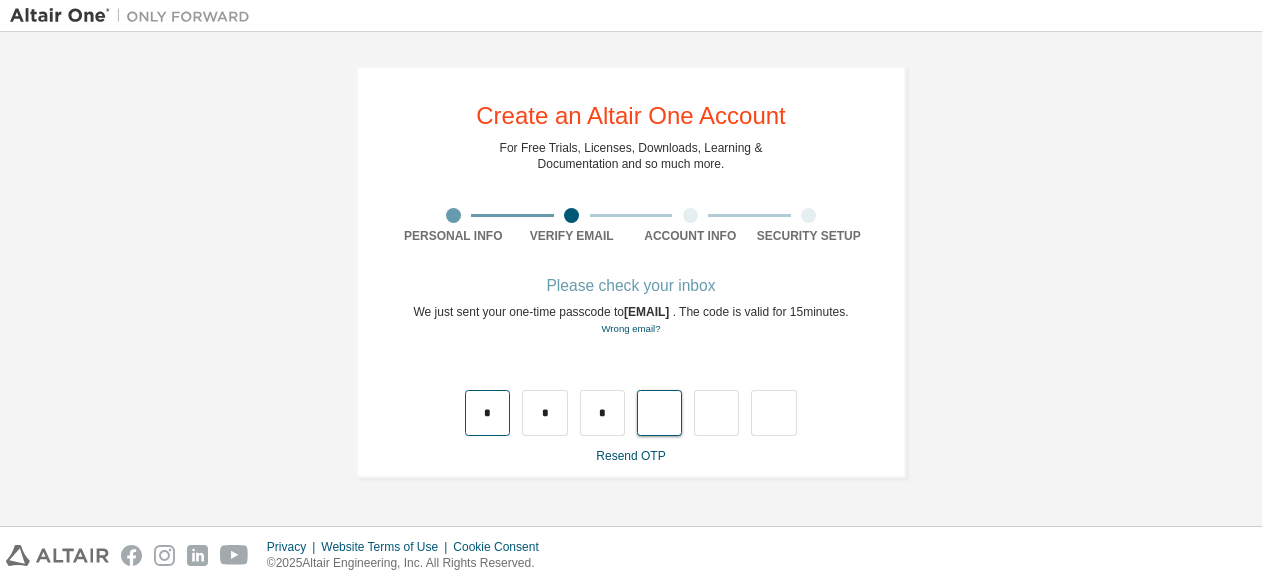 type on "*" 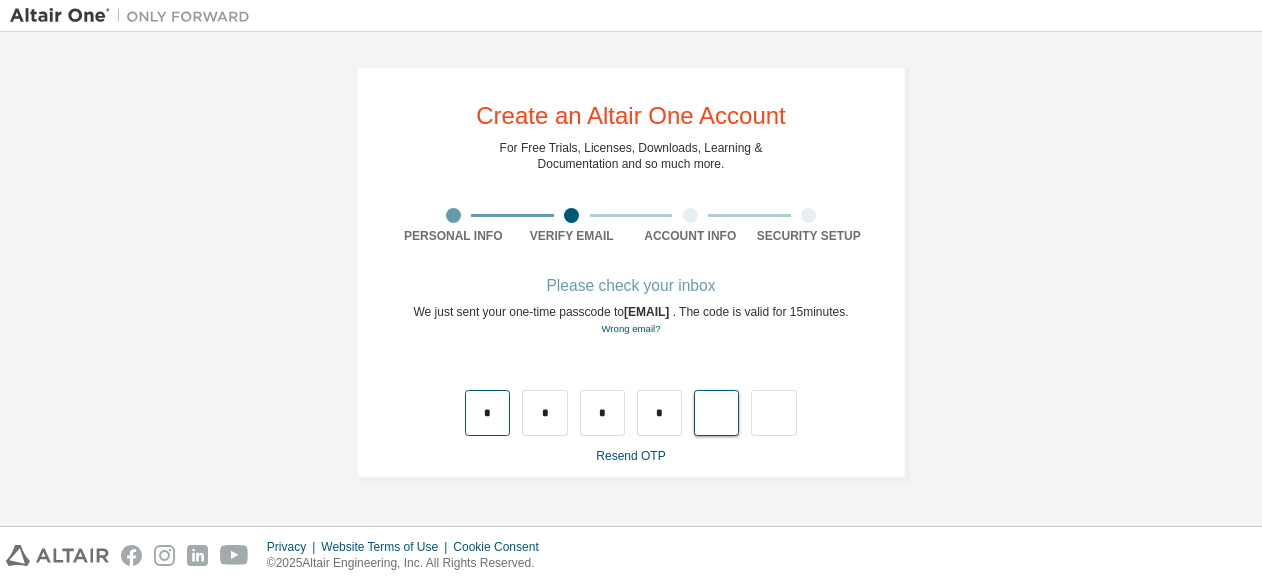 type on "*" 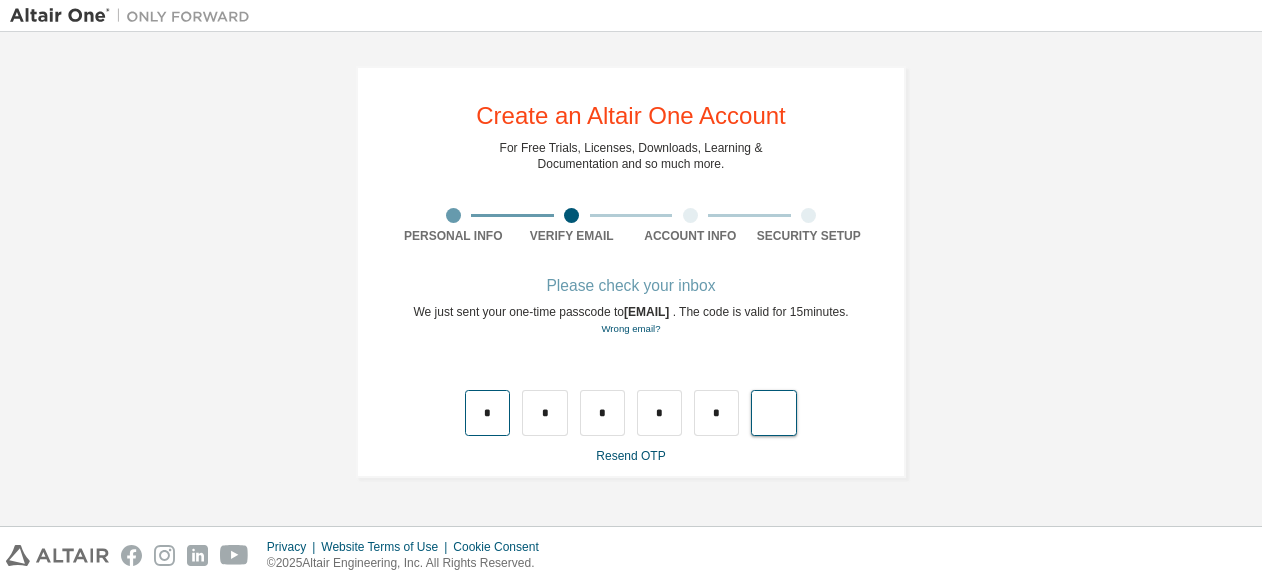 type on "*" 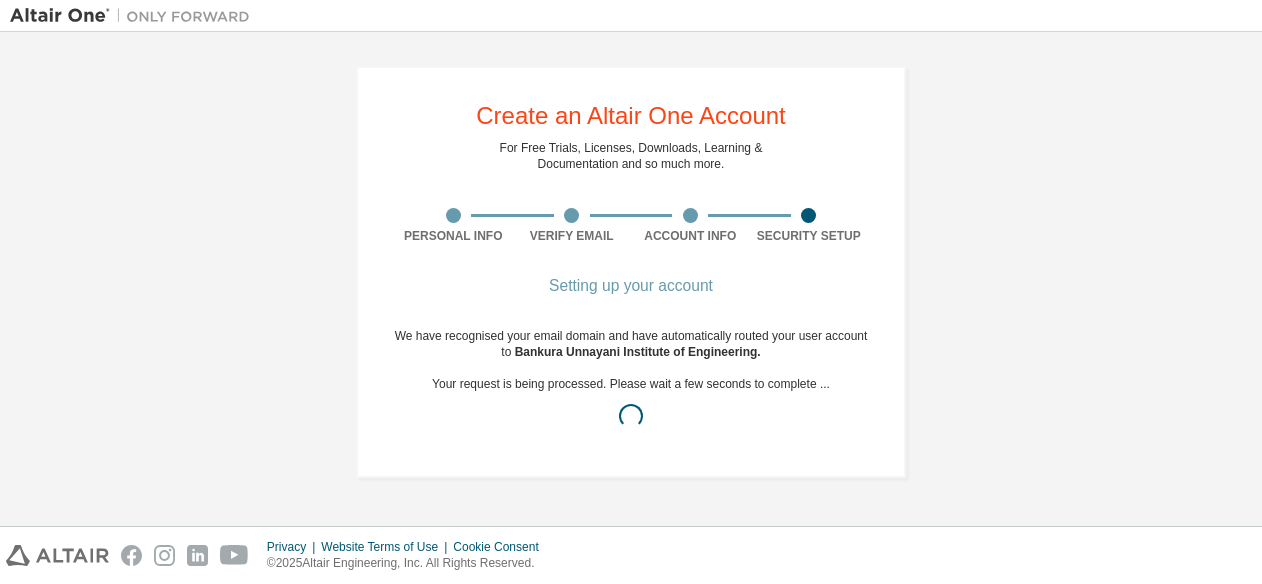 scroll, scrollTop: 0, scrollLeft: 0, axis: both 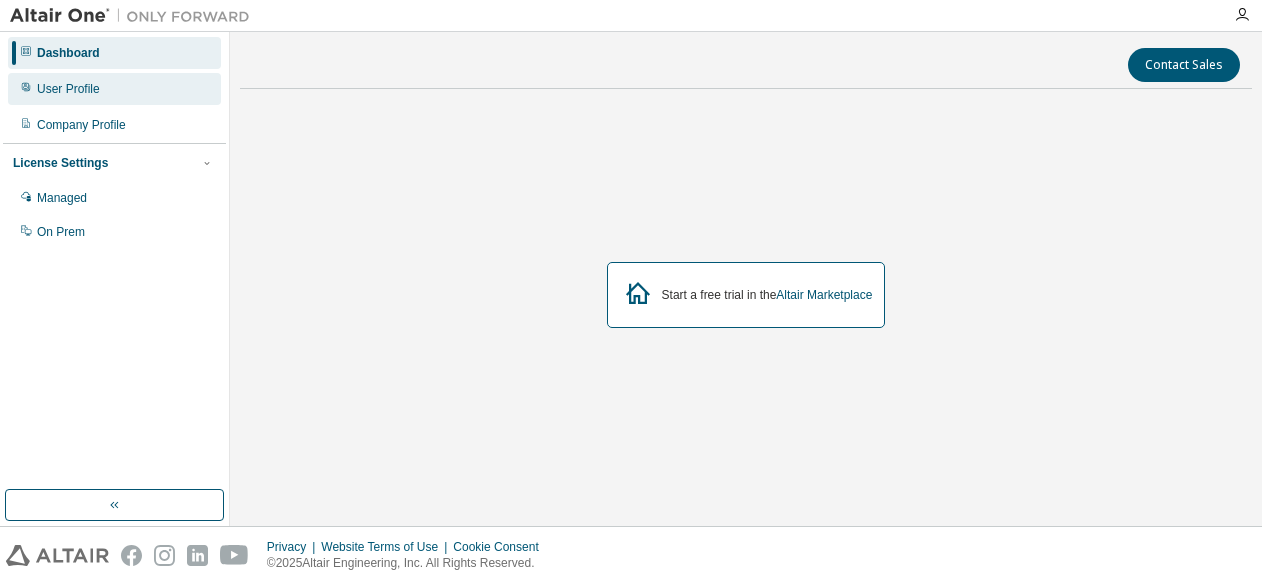 click on "User Profile" at bounding box center (114, 89) 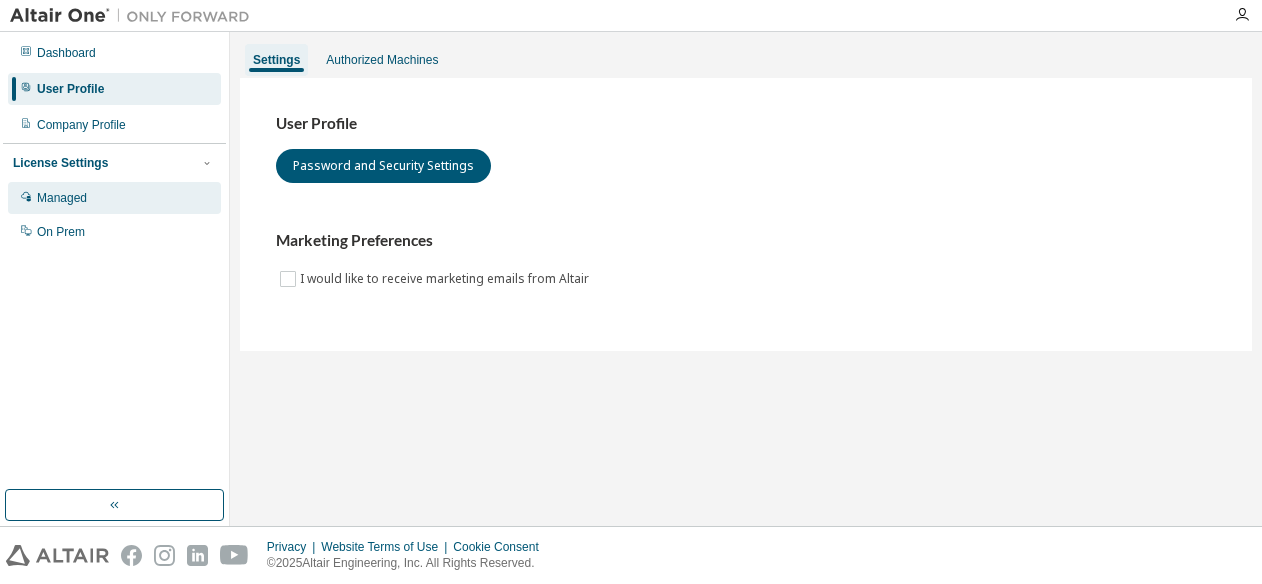 click on "Managed" at bounding box center [114, 198] 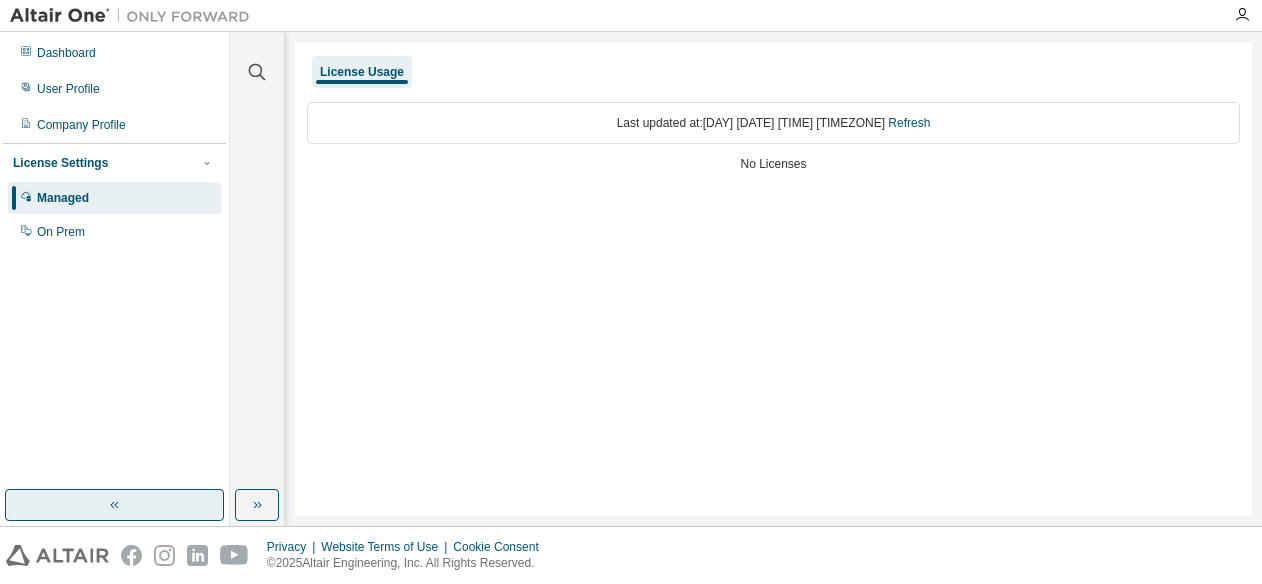 click at bounding box center (114, 505) 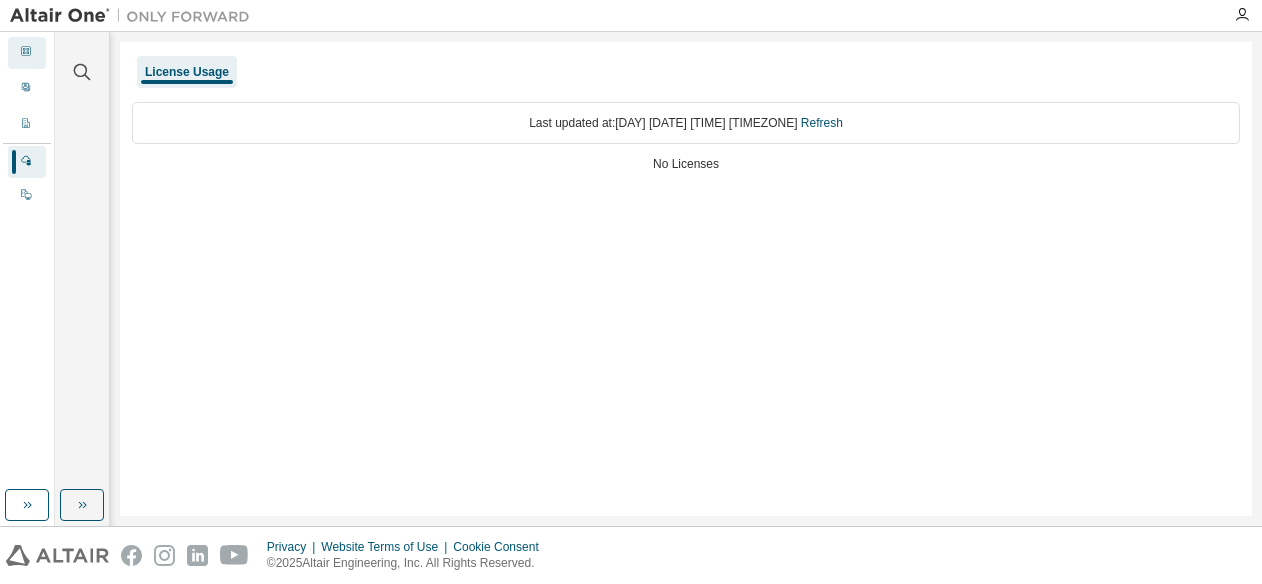 click 